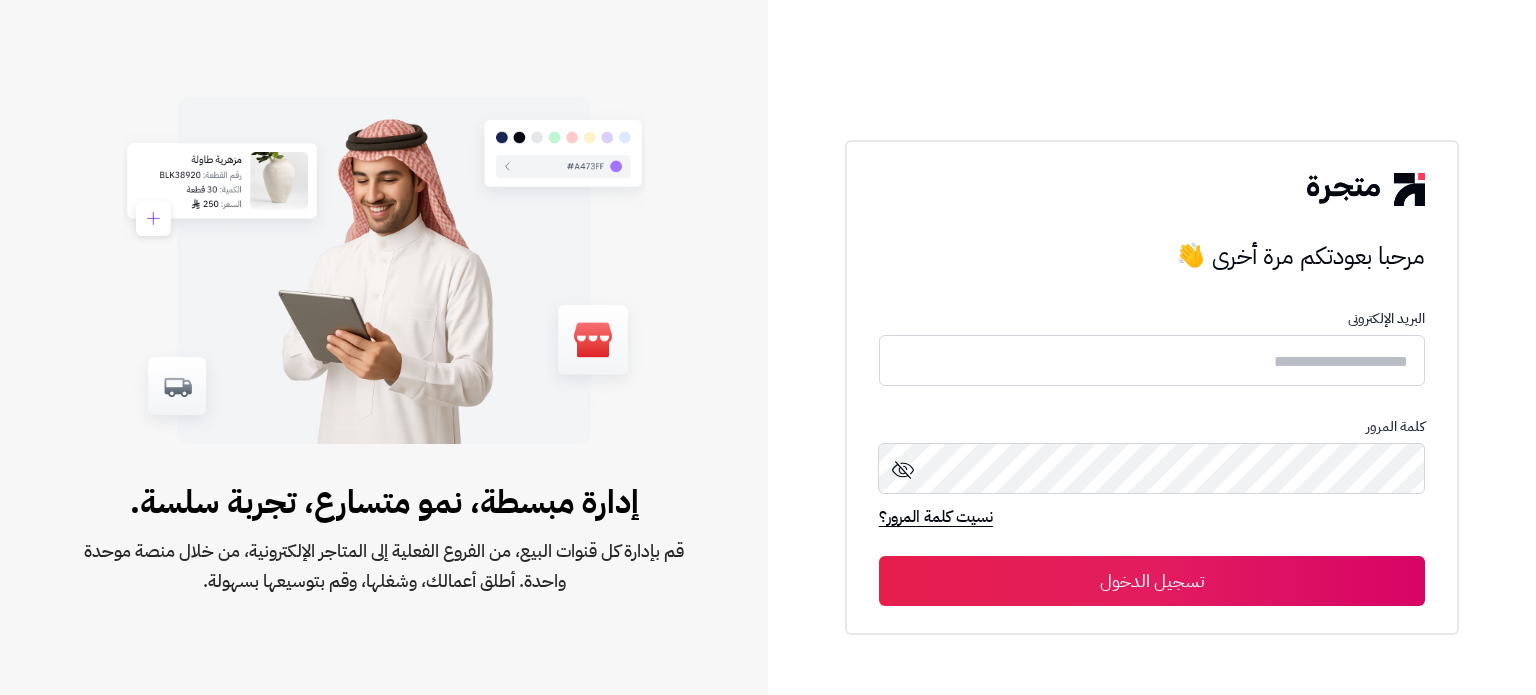scroll, scrollTop: 0, scrollLeft: 0, axis: both 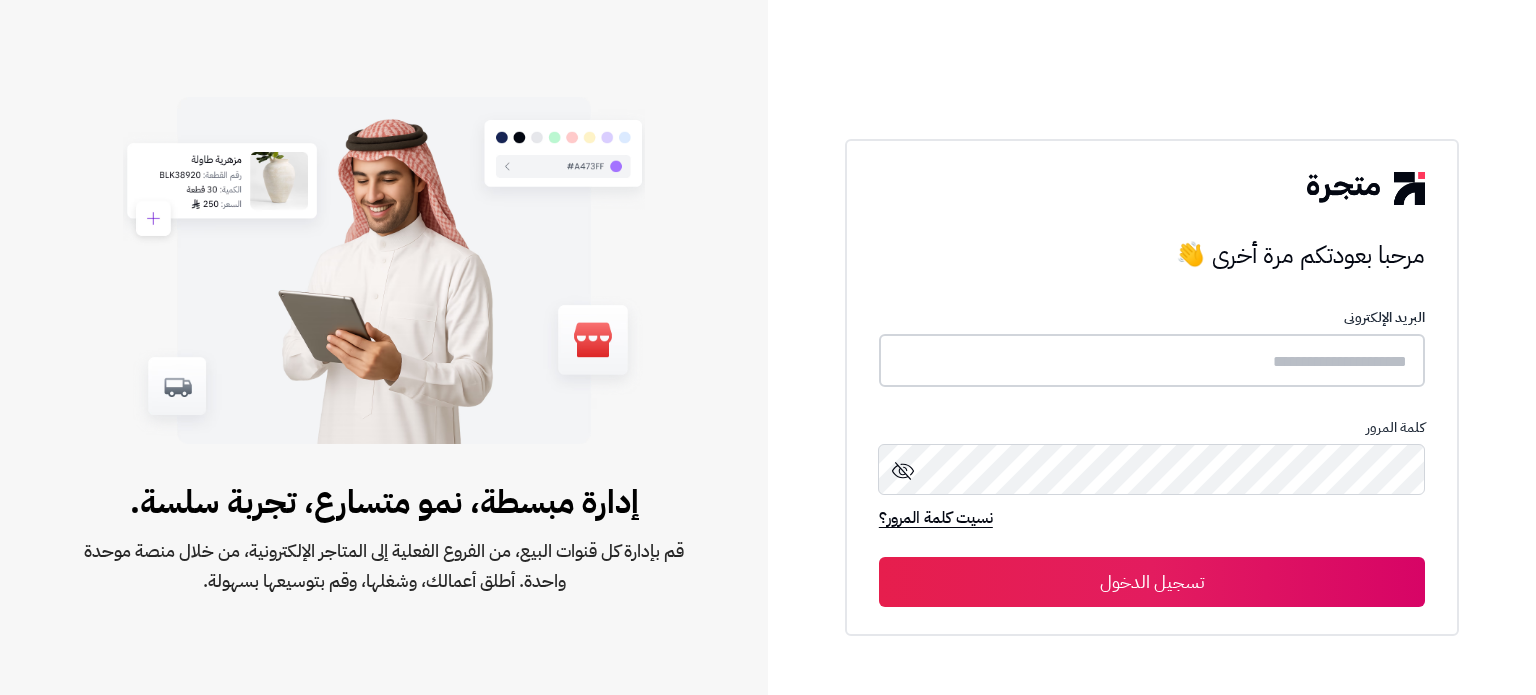 type on "**********" 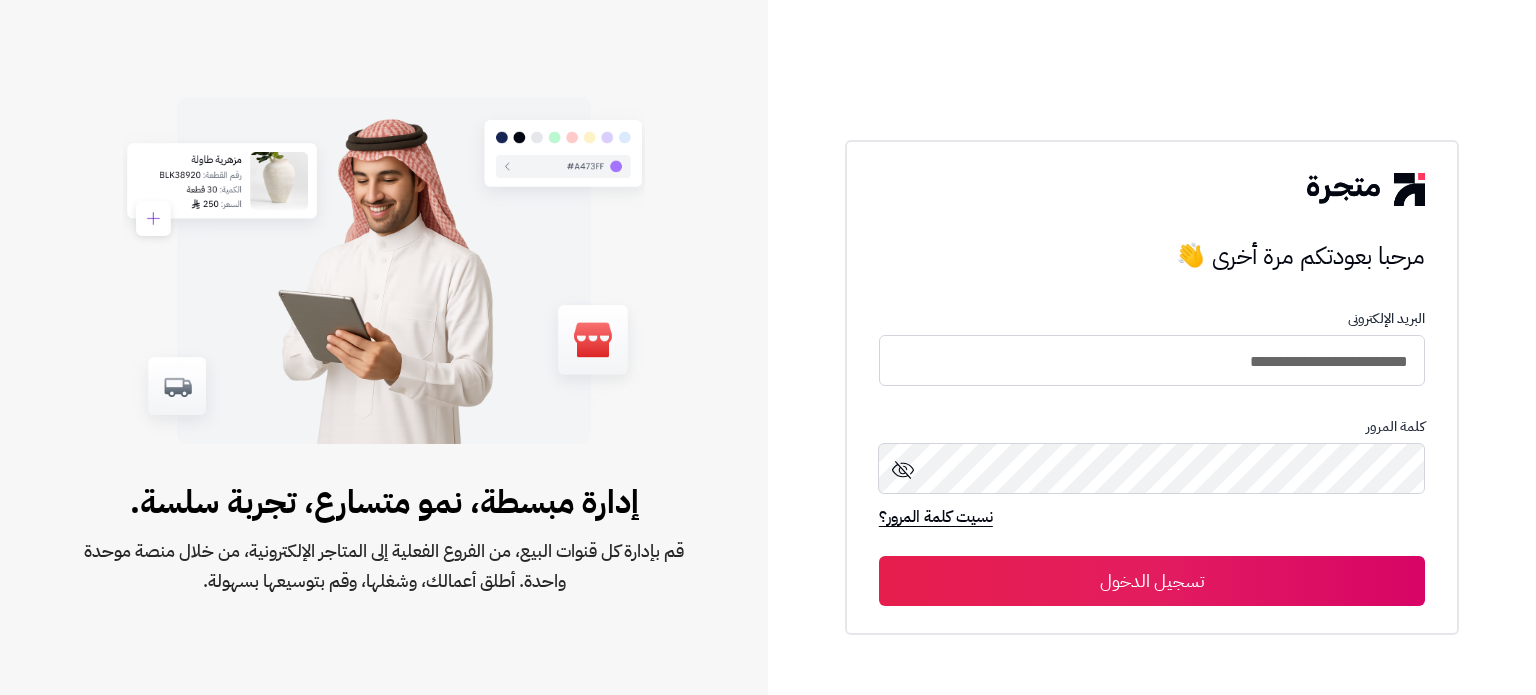 click on "تسجيل الدخول" at bounding box center [1152, 581] 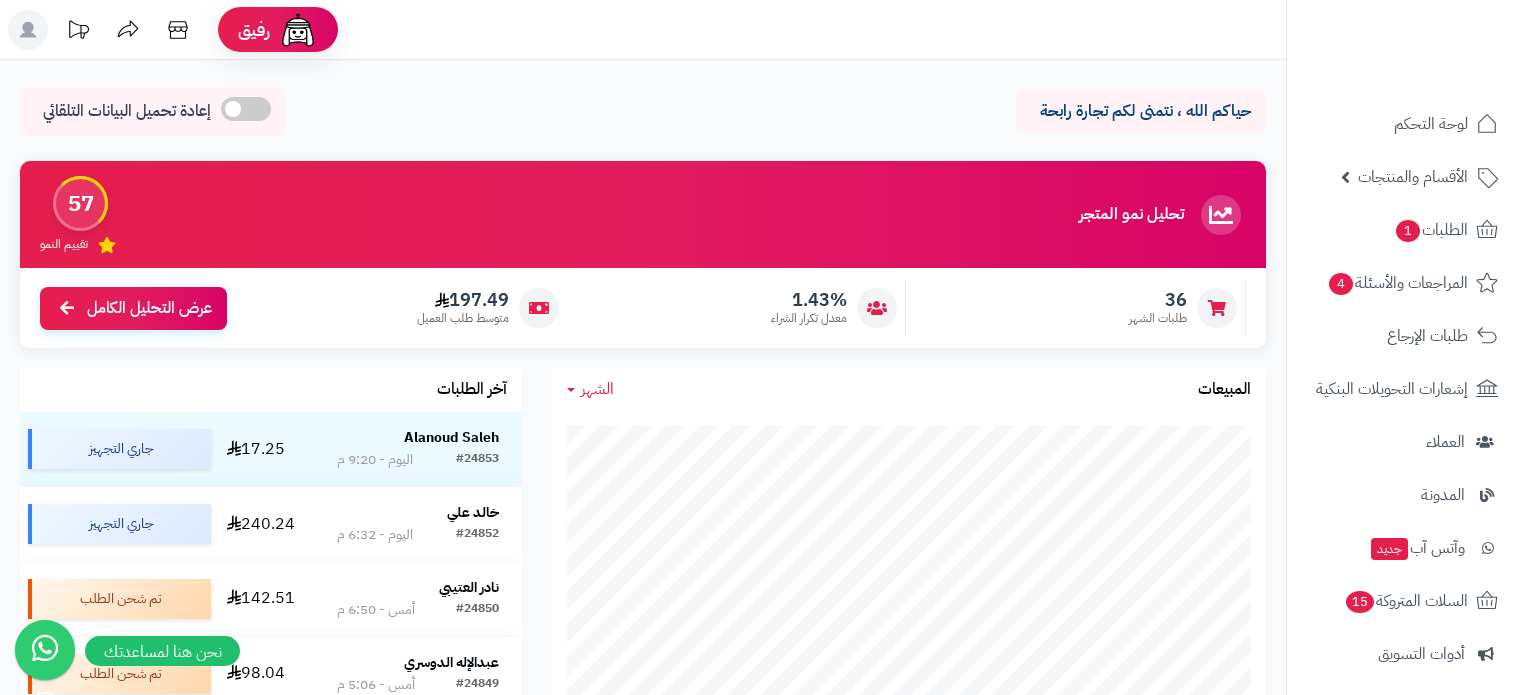 scroll, scrollTop: 0, scrollLeft: 0, axis: both 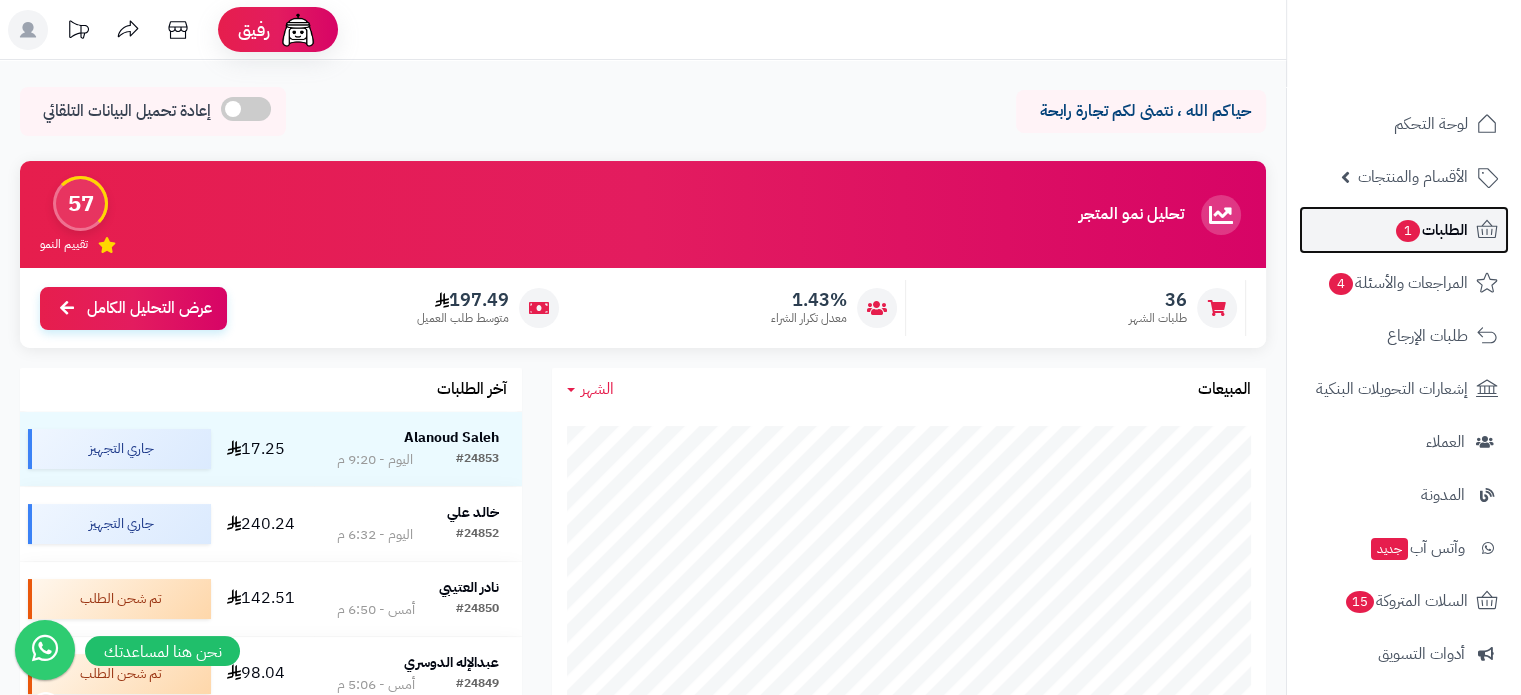 click on "الطلبات  1" at bounding box center (1431, 230) 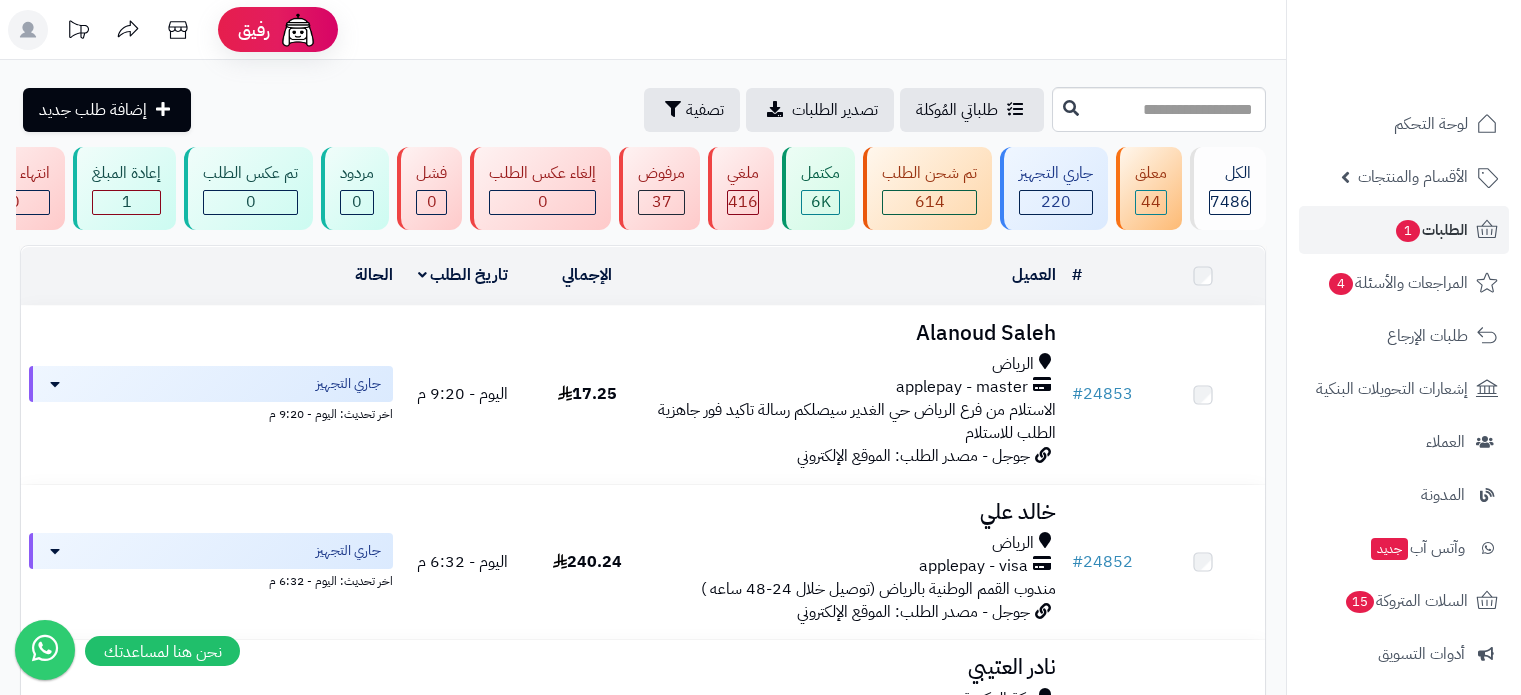 scroll, scrollTop: 0, scrollLeft: 0, axis: both 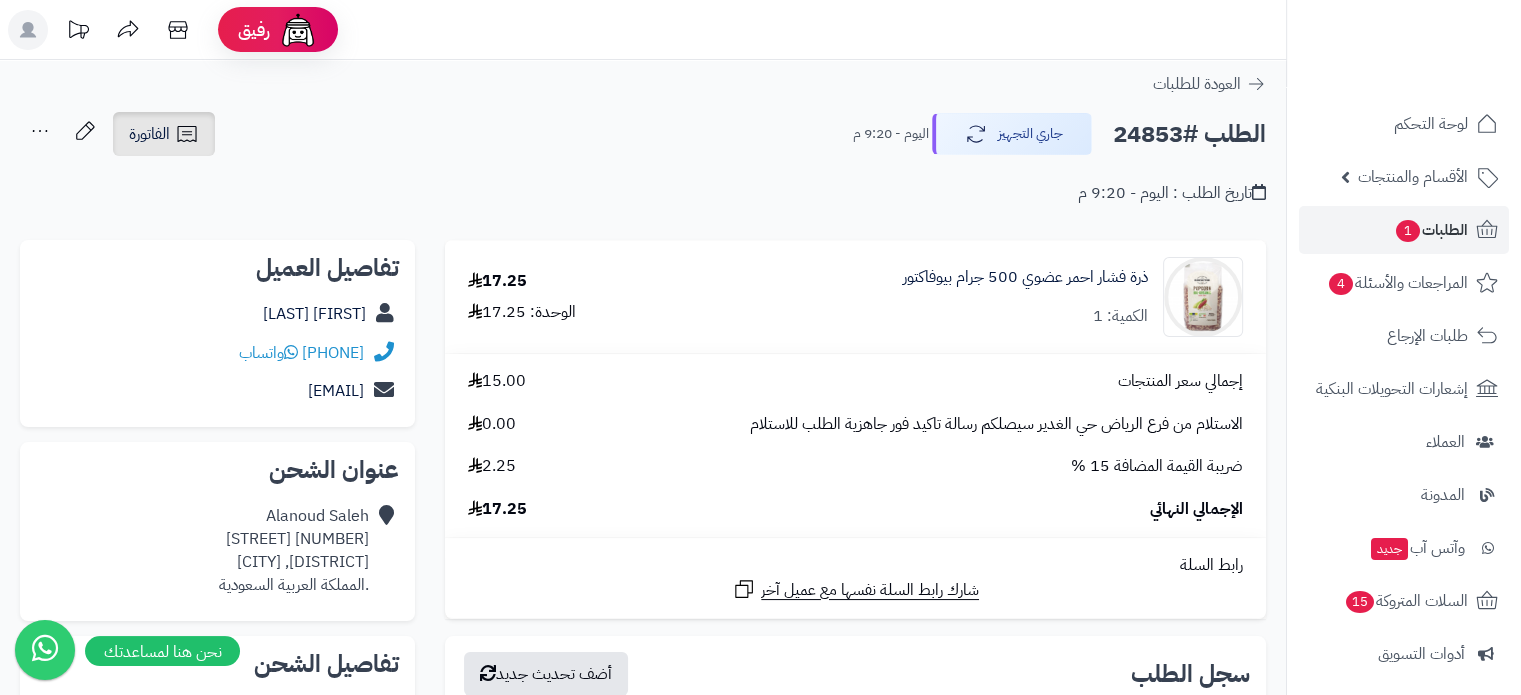 click on "الفاتورة" at bounding box center [149, 134] 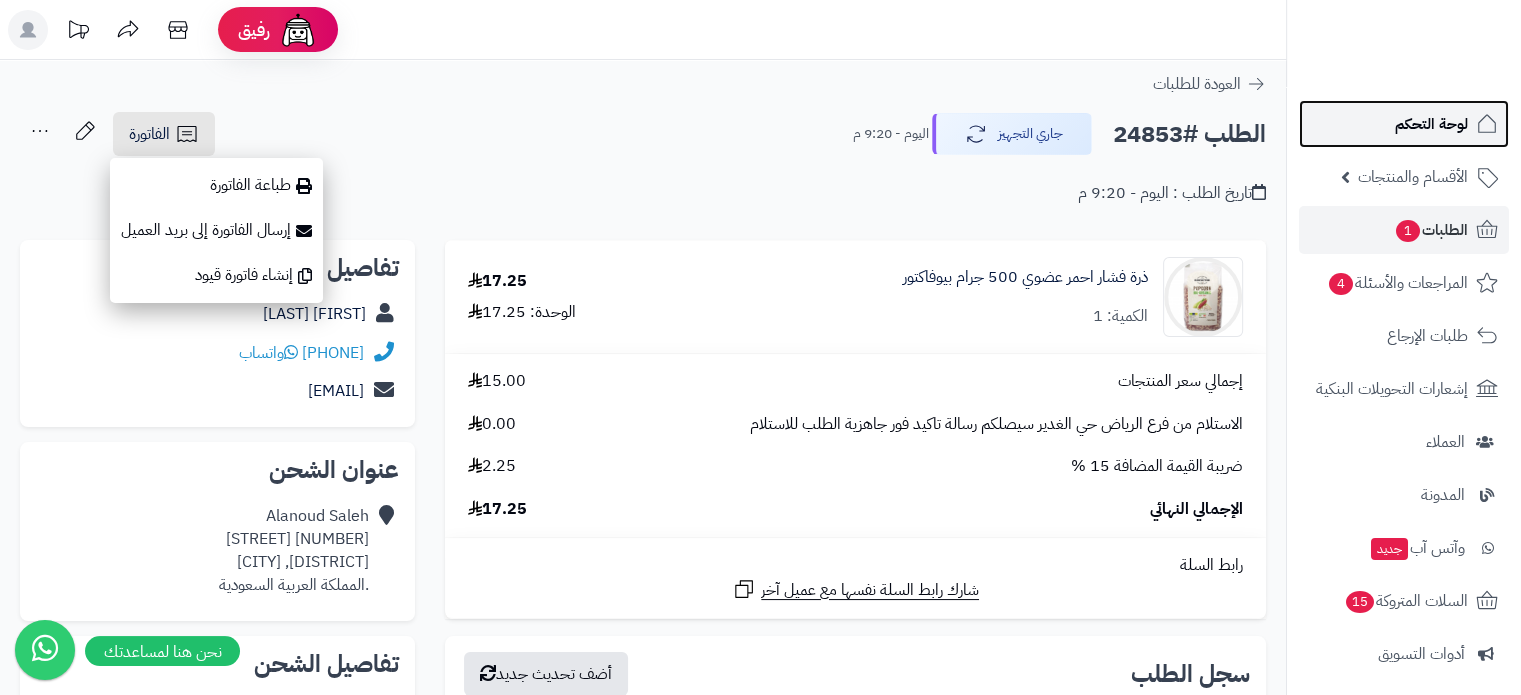 click on "لوحة التحكم" at bounding box center (1431, 124) 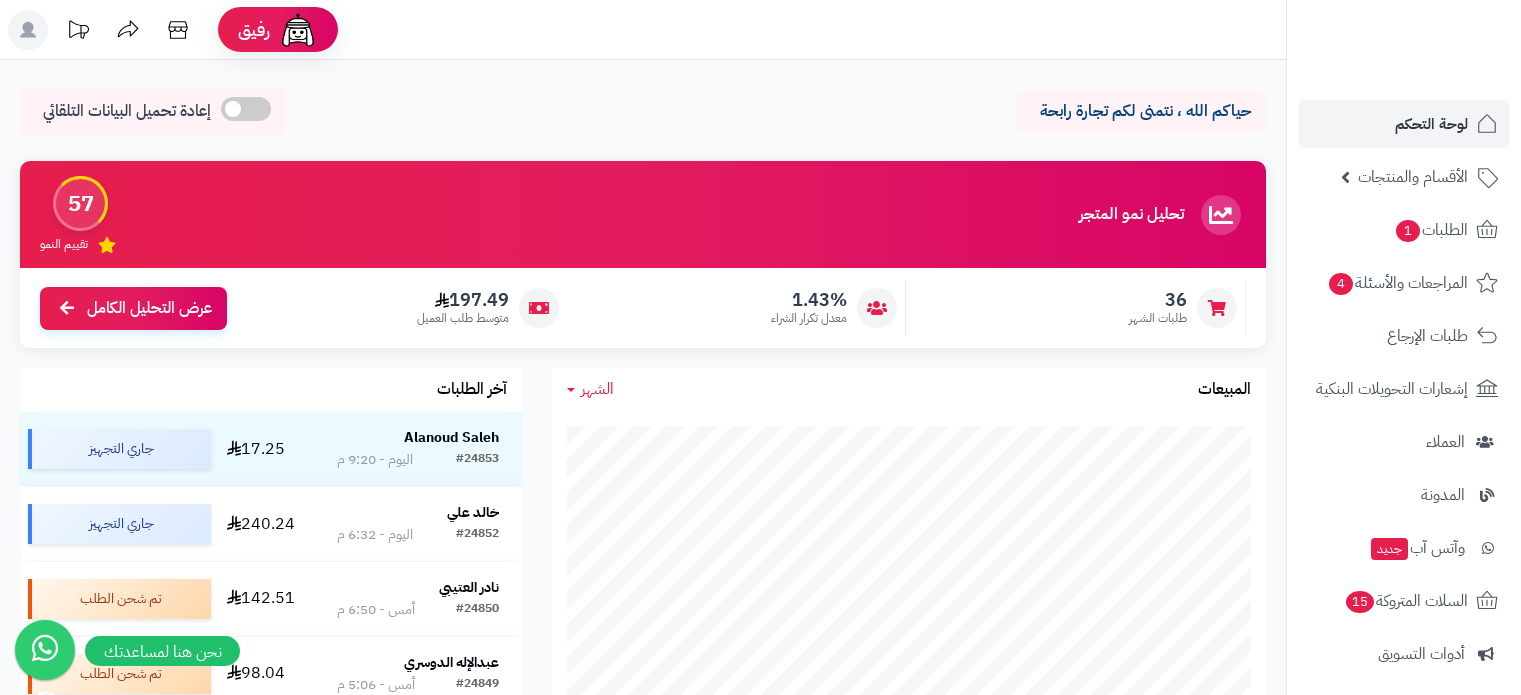 scroll, scrollTop: 0, scrollLeft: 0, axis: both 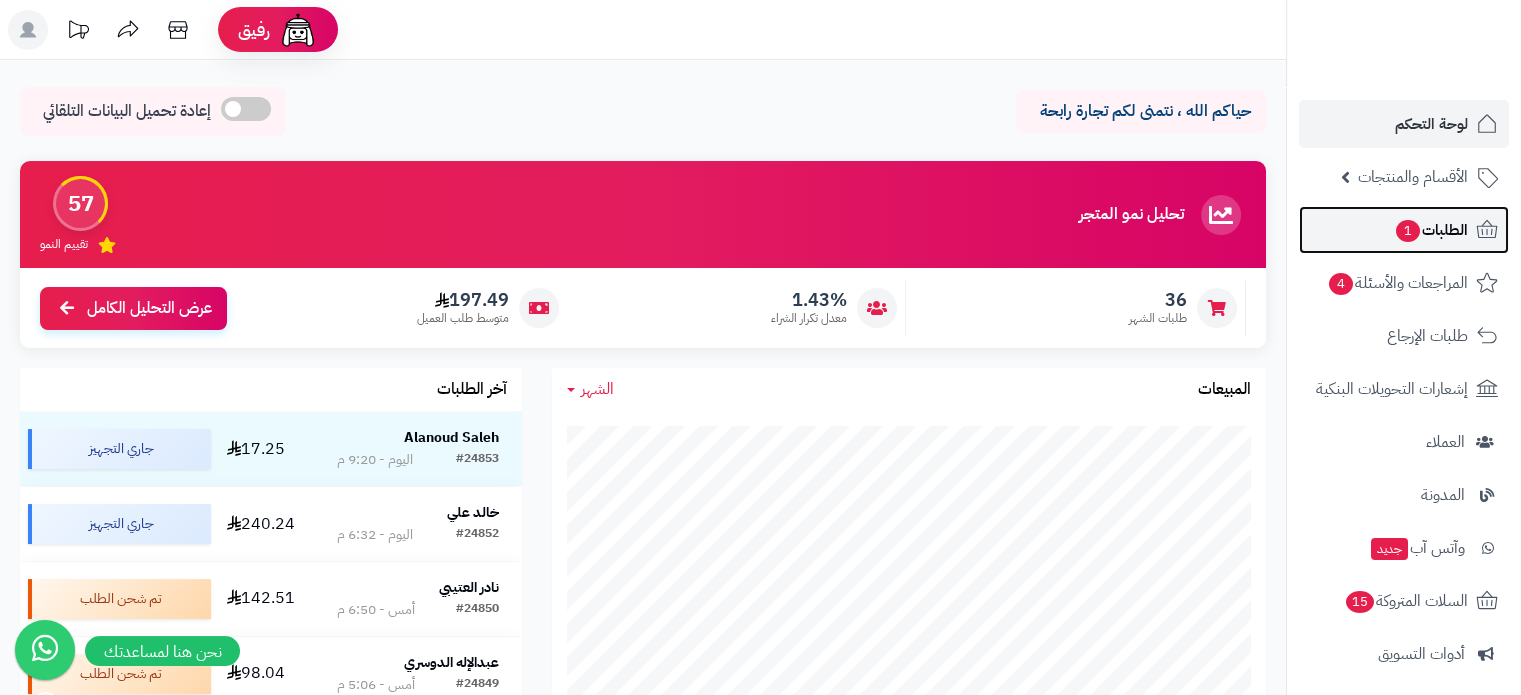 click on "الطلبات  1" at bounding box center (1404, 230) 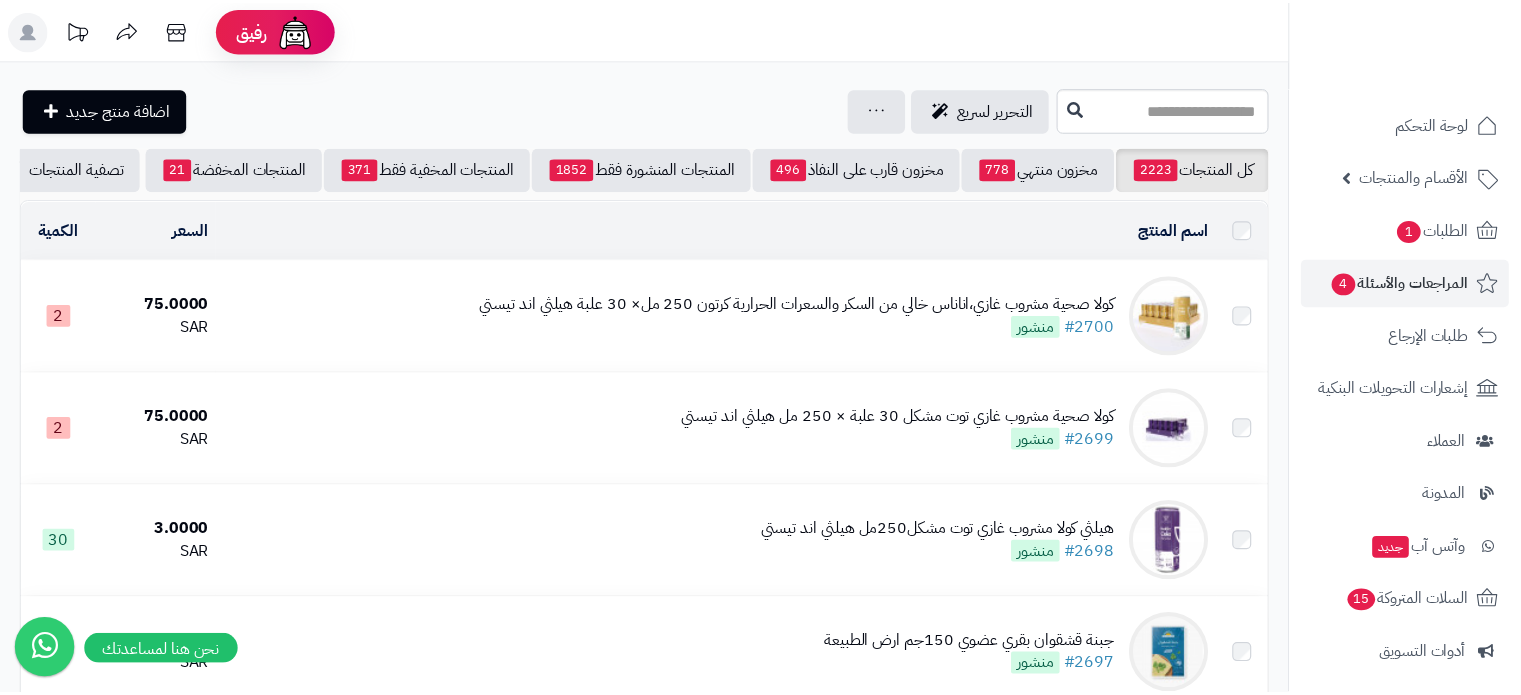 scroll, scrollTop: 0, scrollLeft: 0, axis: both 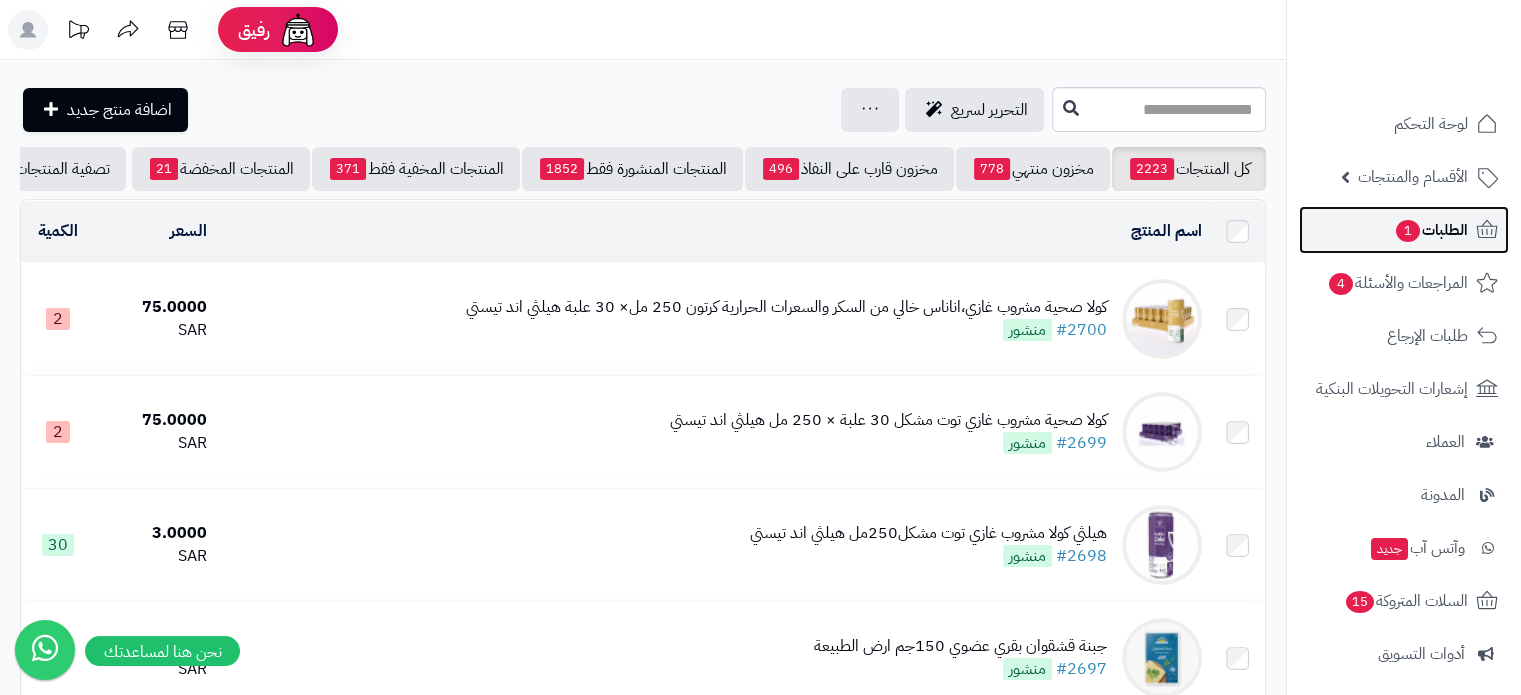 click on "الطلبات  1" at bounding box center [1431, 230] 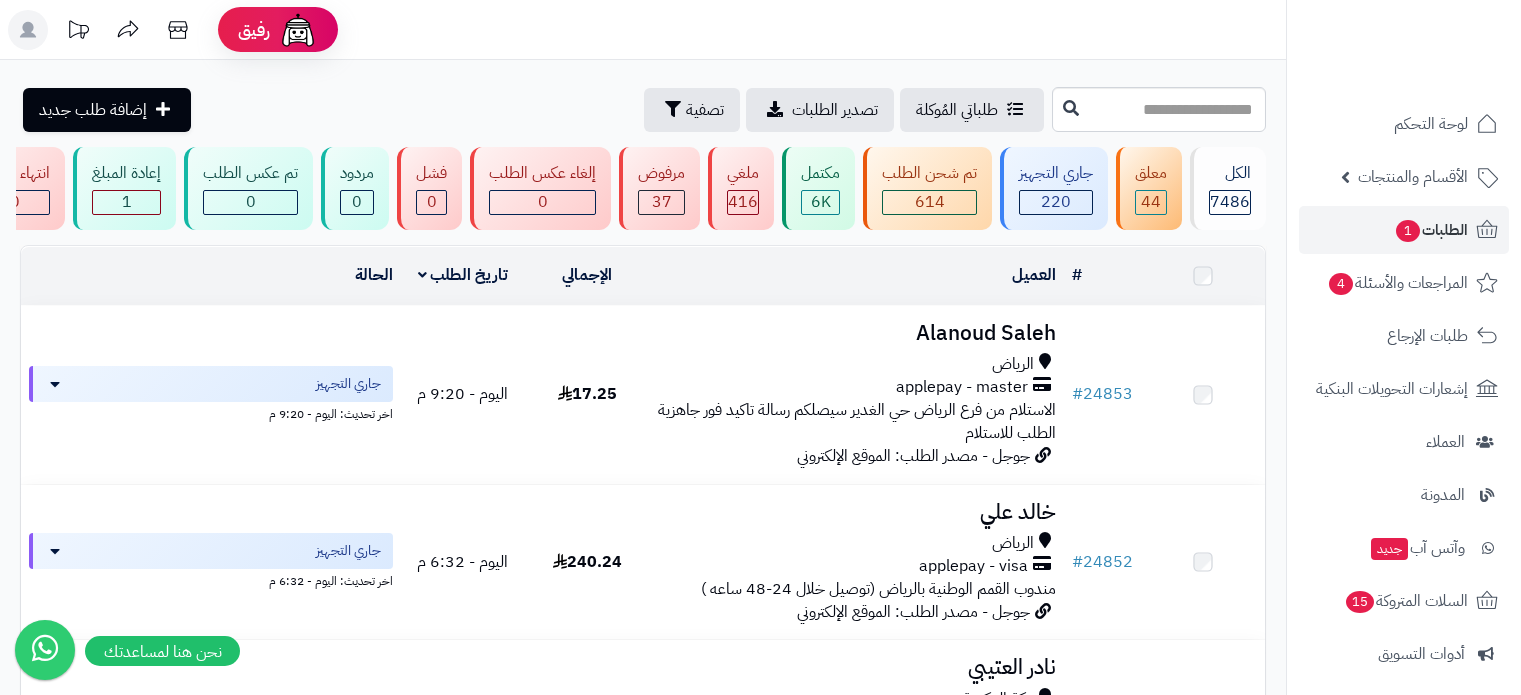 scroll, scrollTop: 0, scrollLeft: 0, axis: both 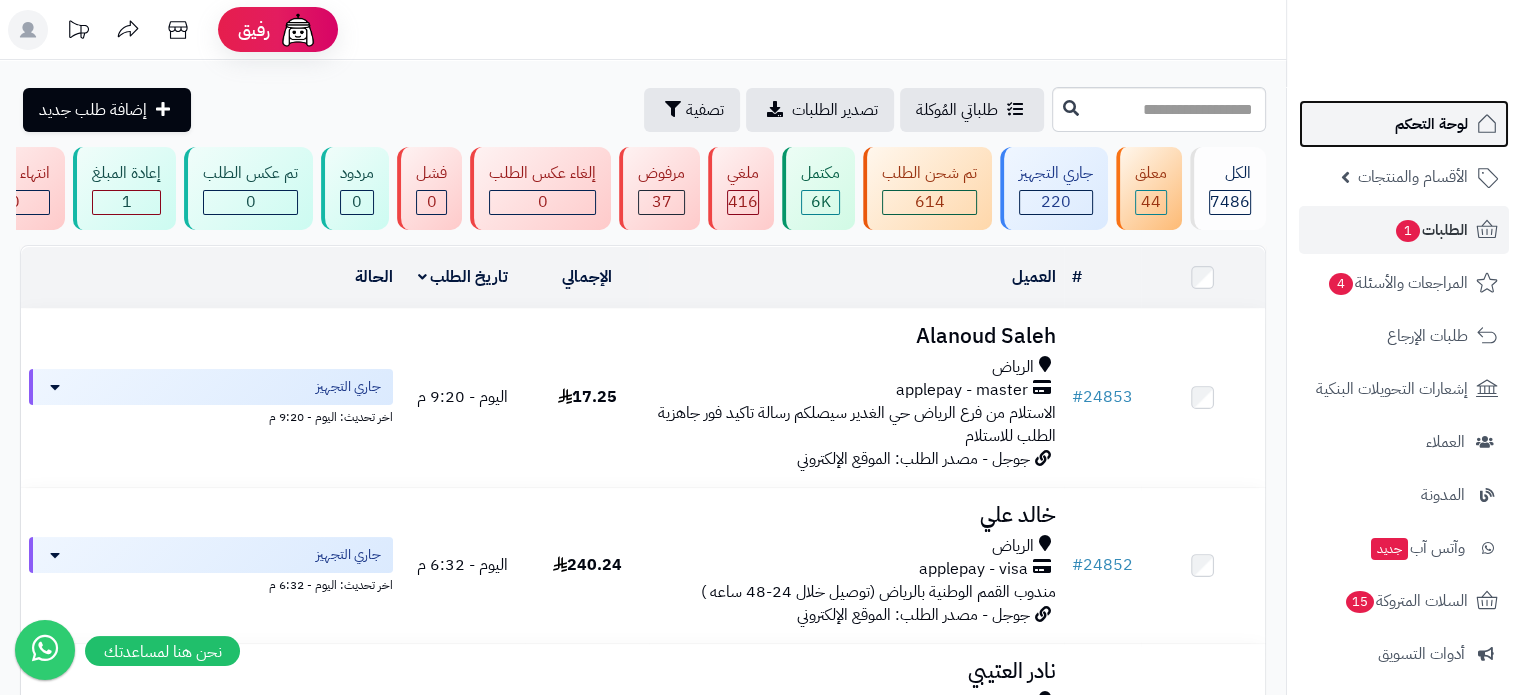 click on "لوحة التحكم" at bounding box center [1431, 124] 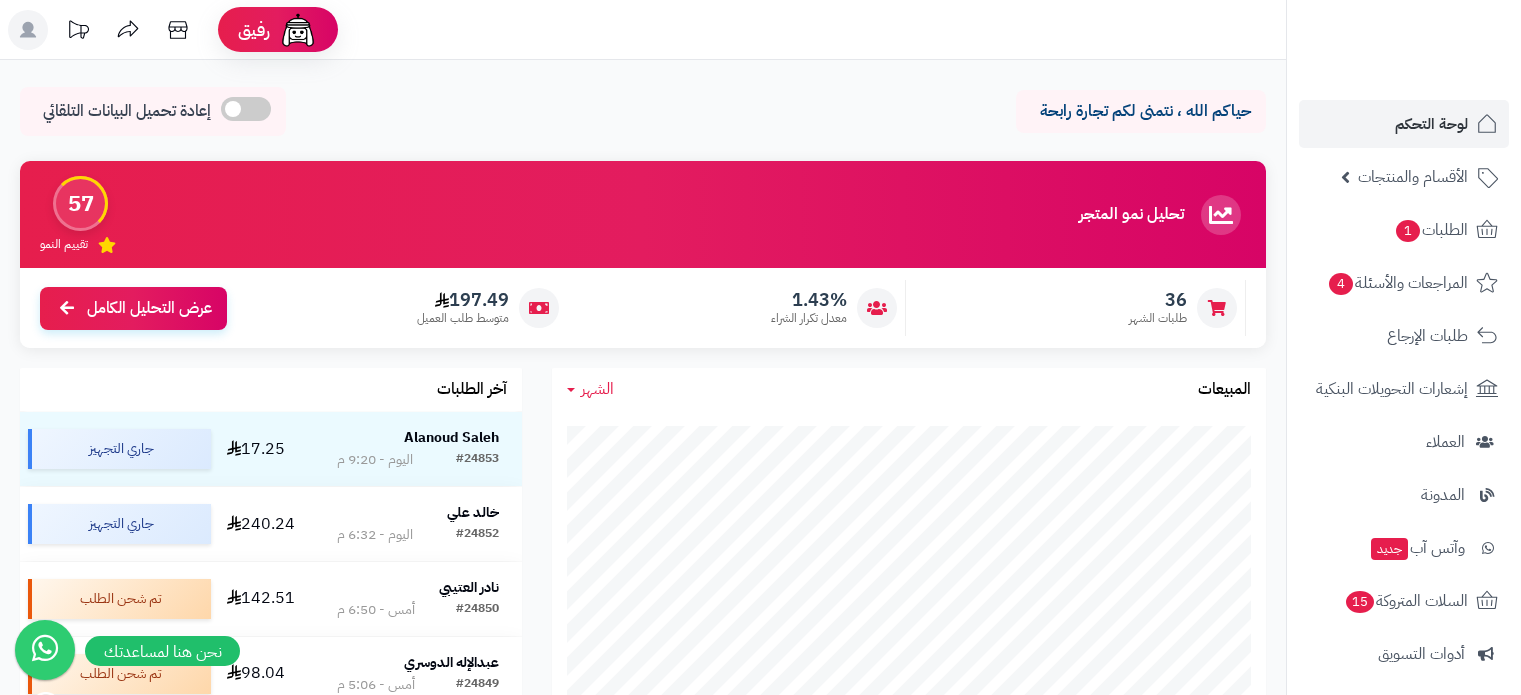 scroll, scrollTop: 0, scrollLeft: 0, axis: both 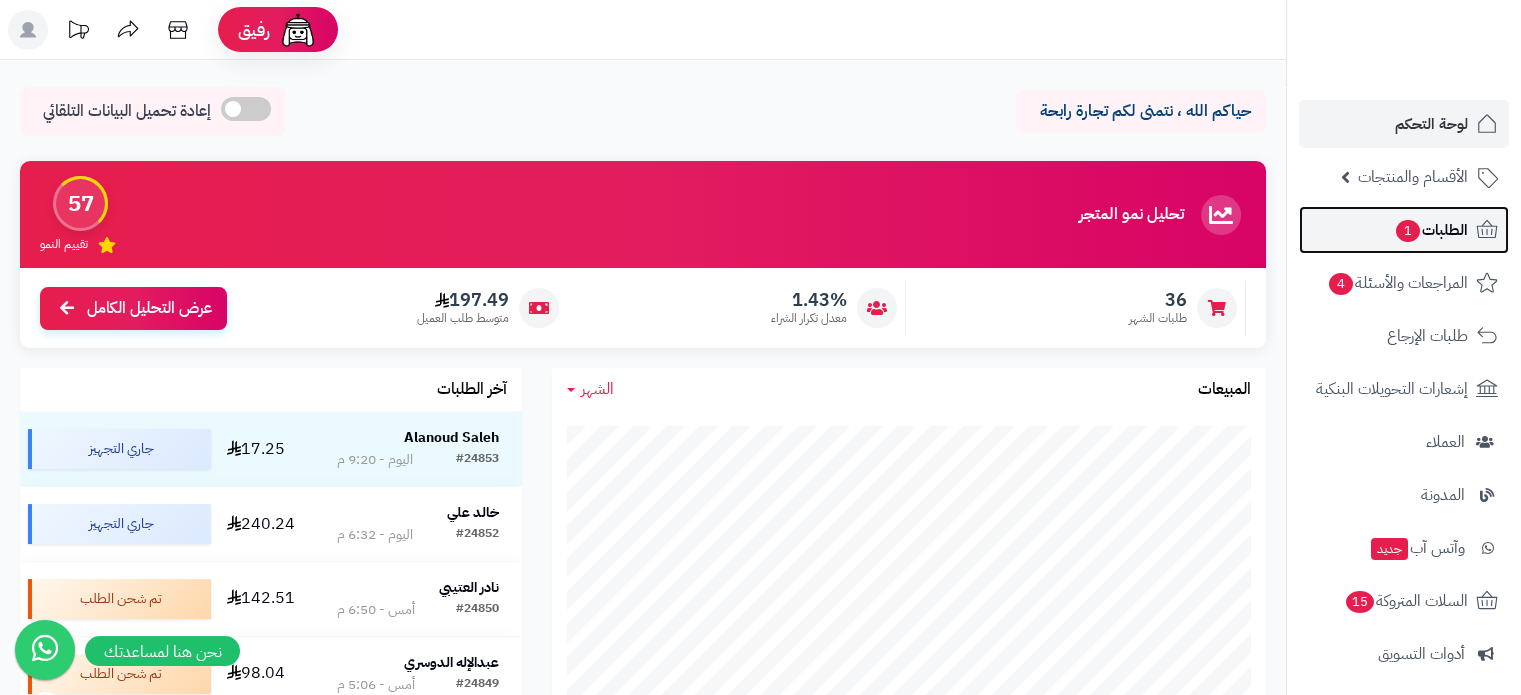 click on "1" at bounding box center (1408, 231) 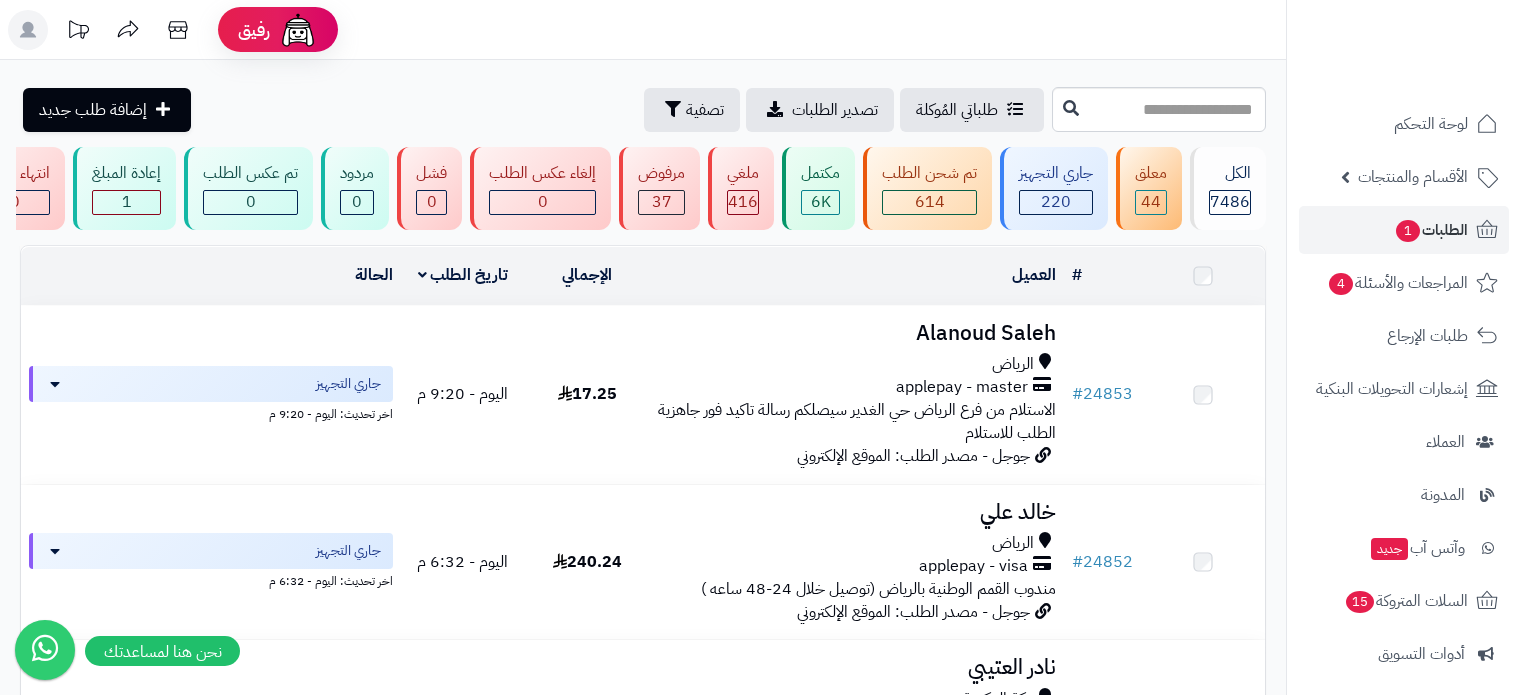 scroll, scrollTop: 0, scrollLeft: 0, axis: both 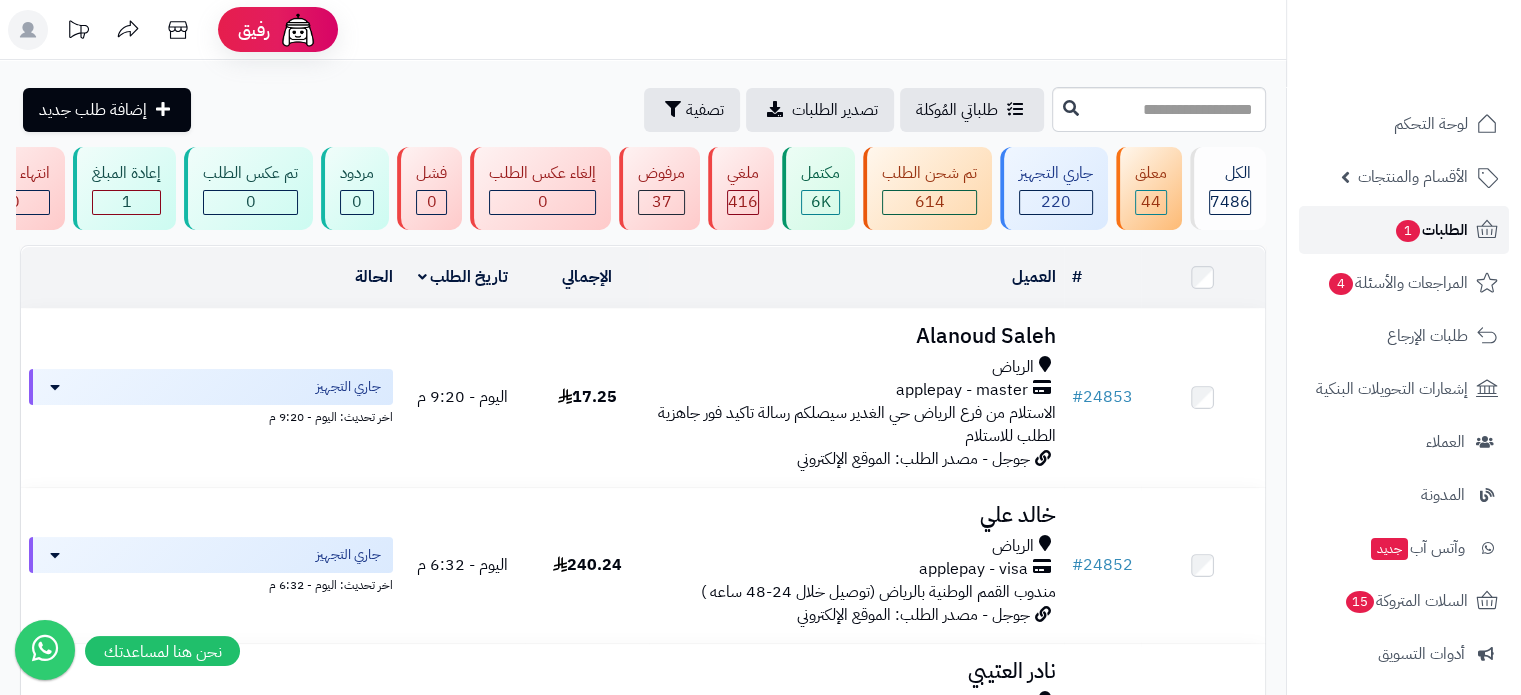 click on "الطلبات  1" at bounding box center [1431, 230] 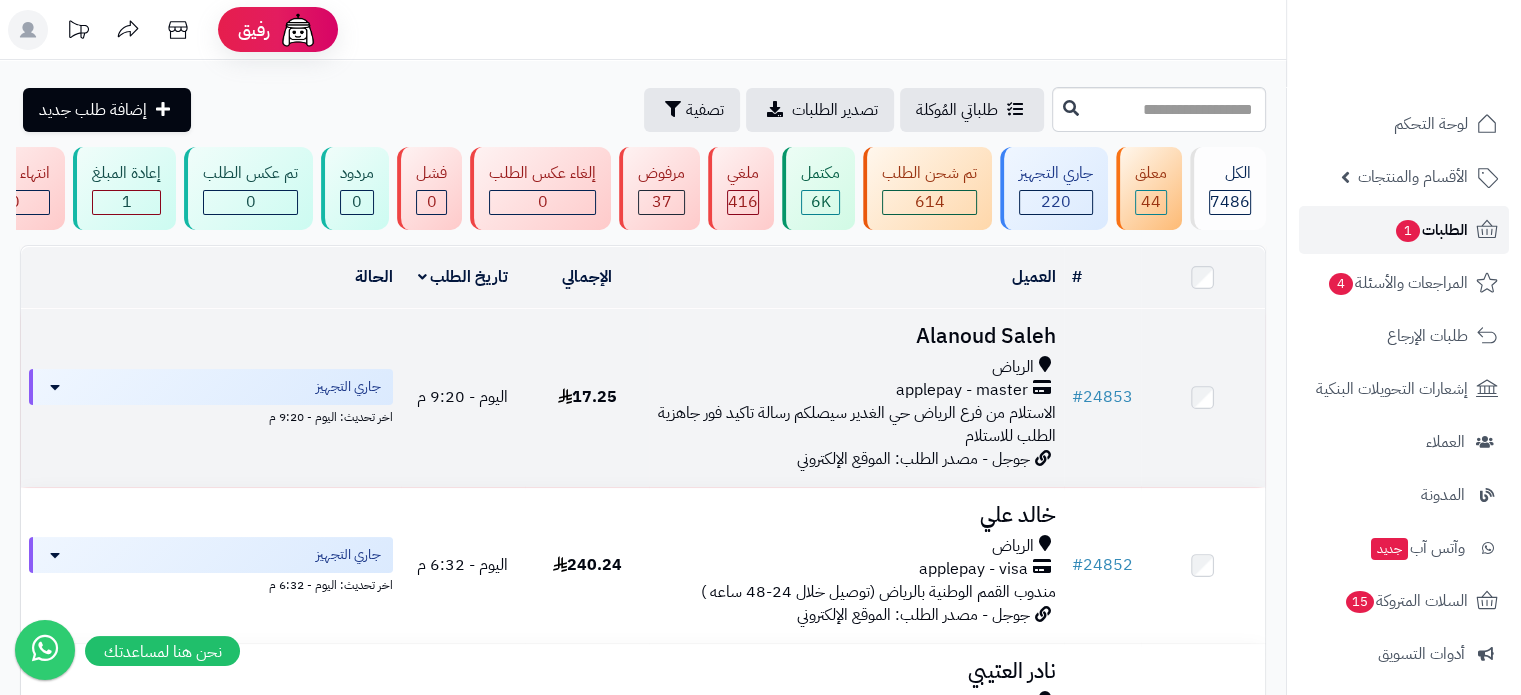 scroll, scrollTop: 98, scrollLeft: 0, axis: vertical 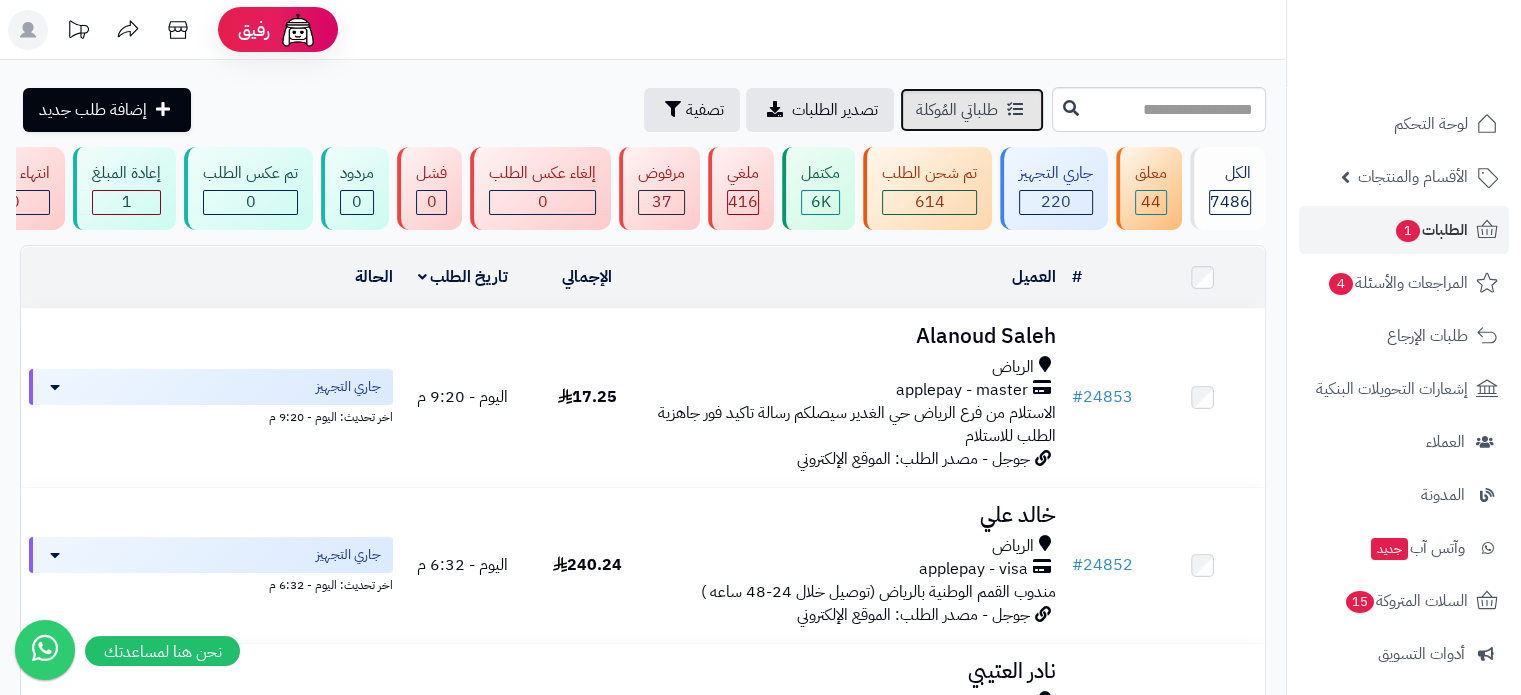 click on "طلباتي المُوكلة" at bounding box center (957, 110) 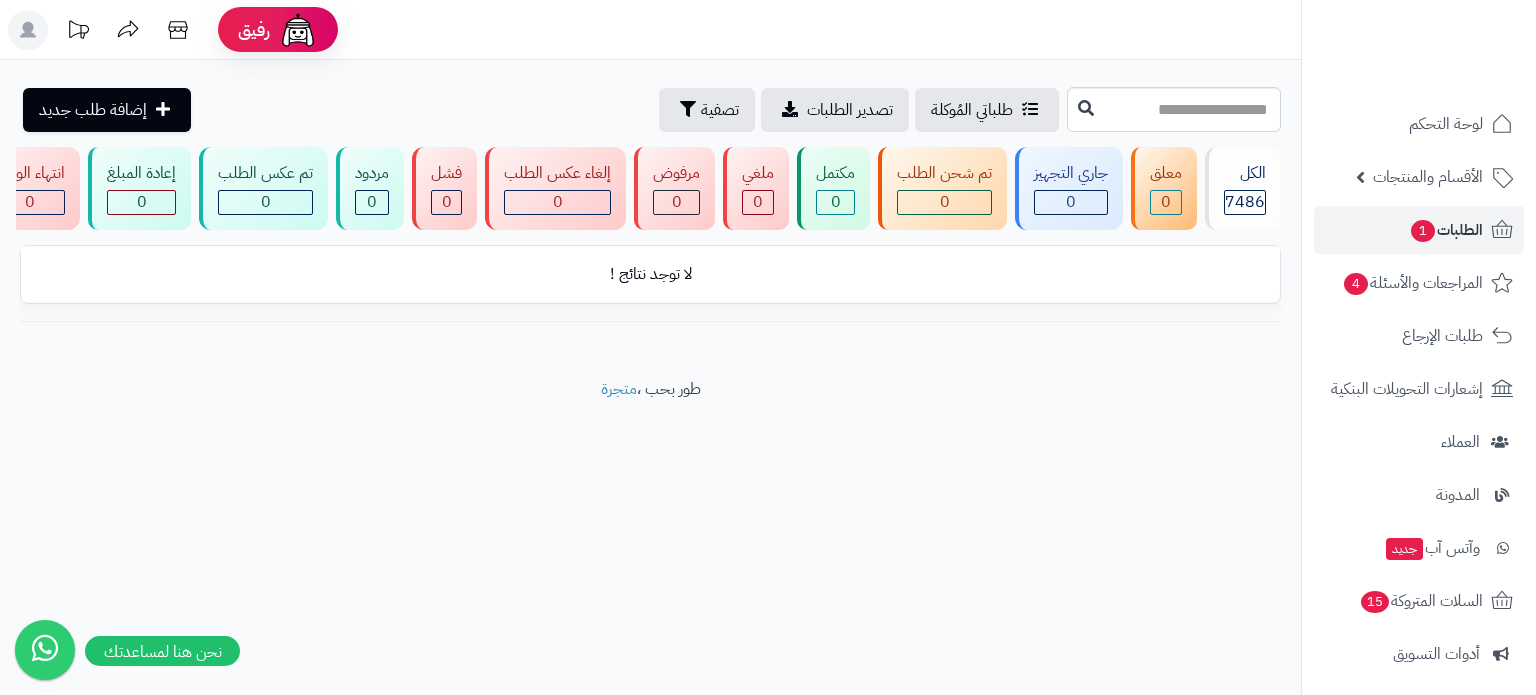 scroll, scrollTop: 0, scrollLeft: 0, axis: both 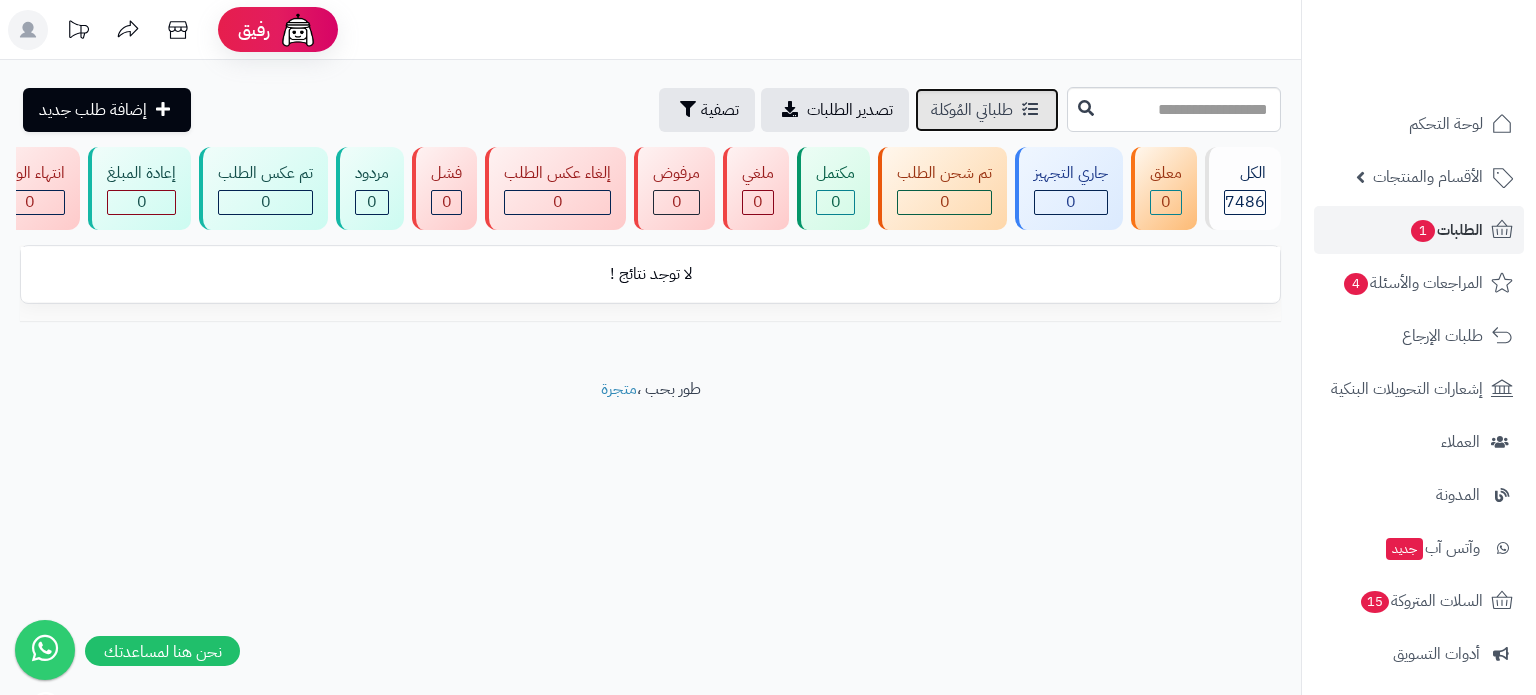 click on "طلباتي المُوكلة" at bounding box center [972, 110] 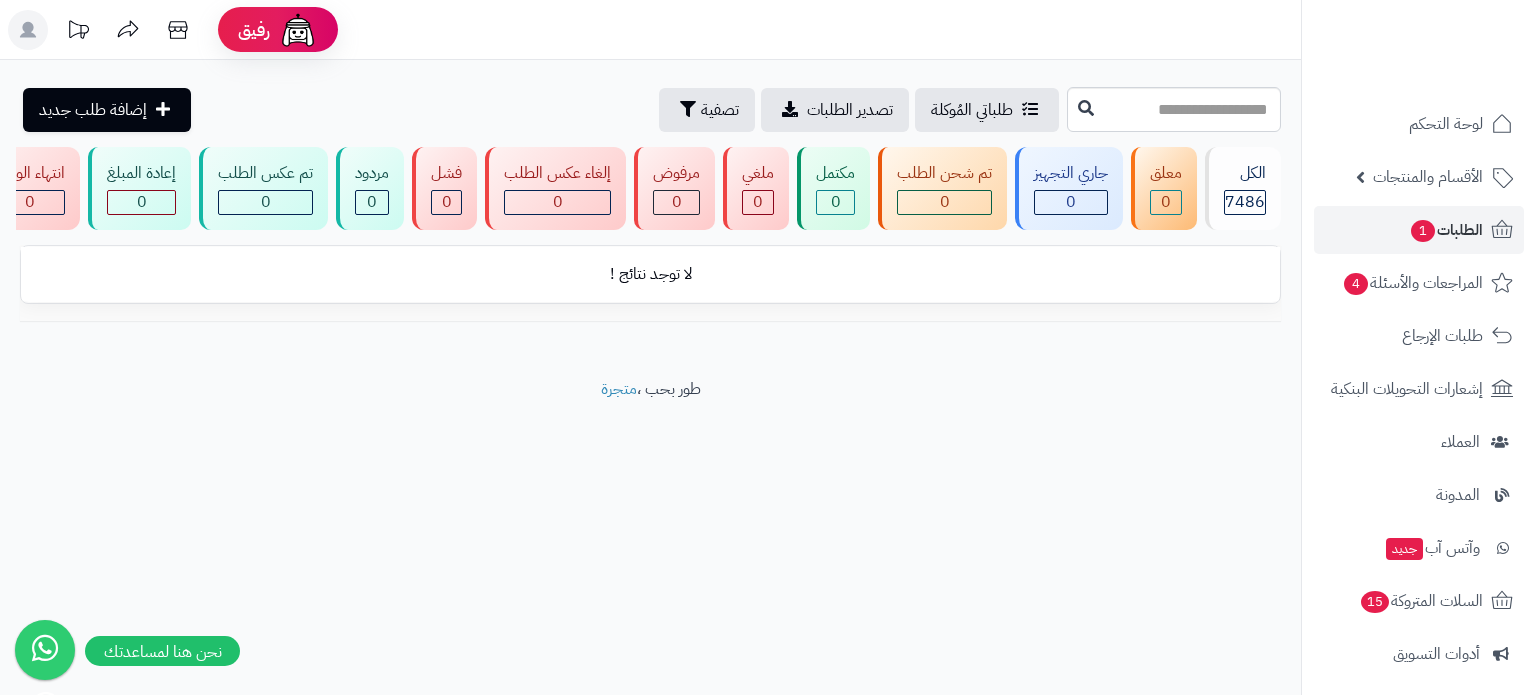 scroll, scrollTop: 0, scrollLeft: 0, axis: both 